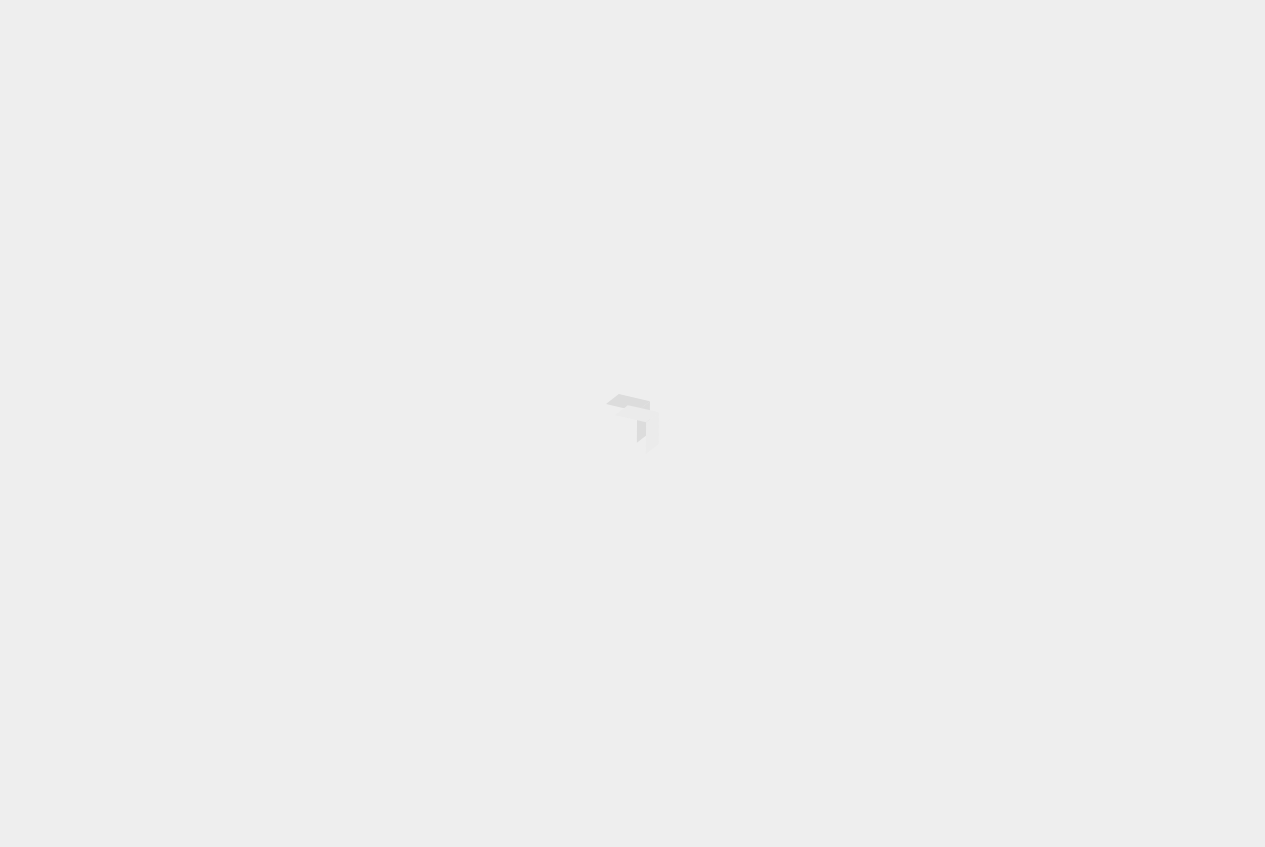 scroll, scrollTop: 0, scrollLeft: 0, axis: both 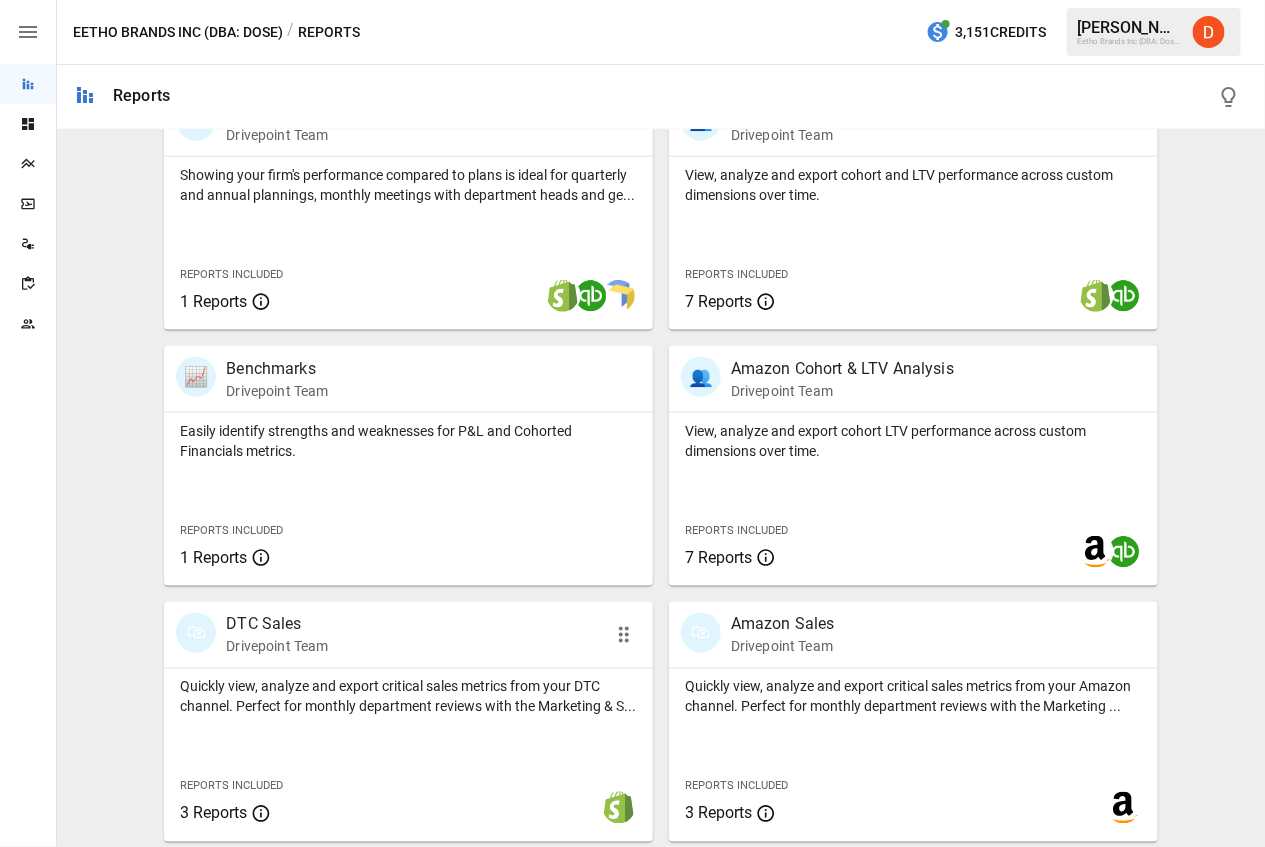 click on "DTC Sales" at bounding box center (277, 625) 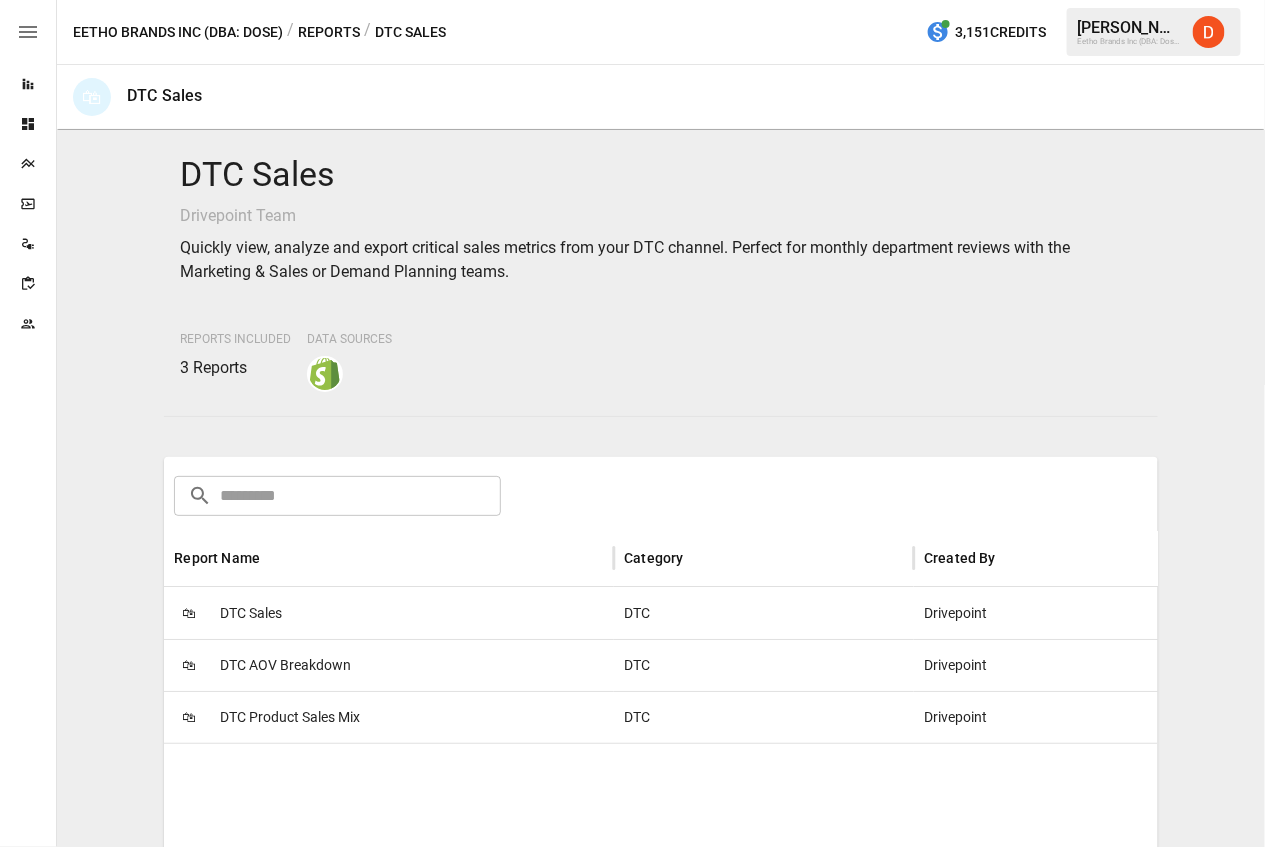 click on "DTC Sales" at bounding box center [251, 613] 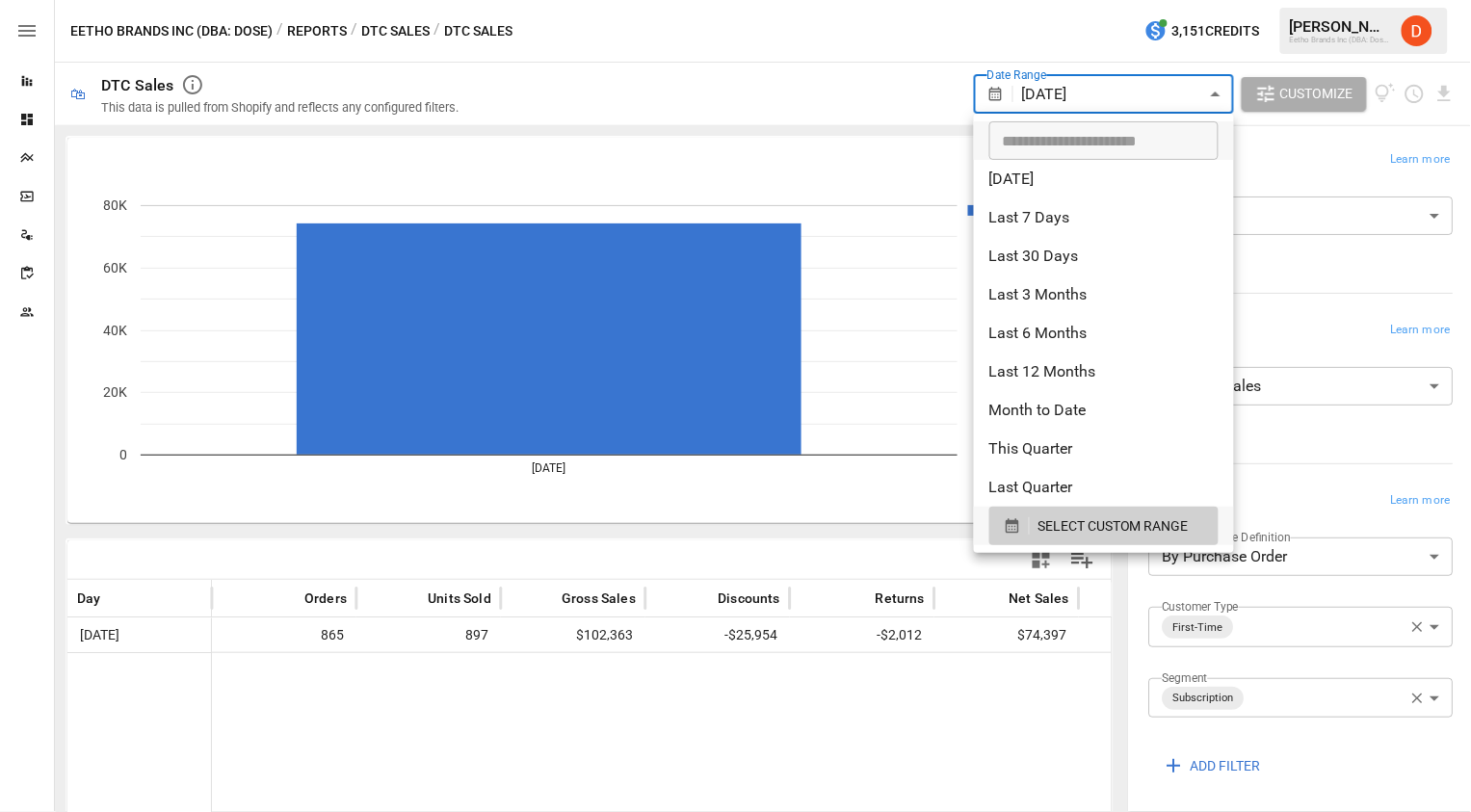 click on "**********" at bounding box center [735, 0] 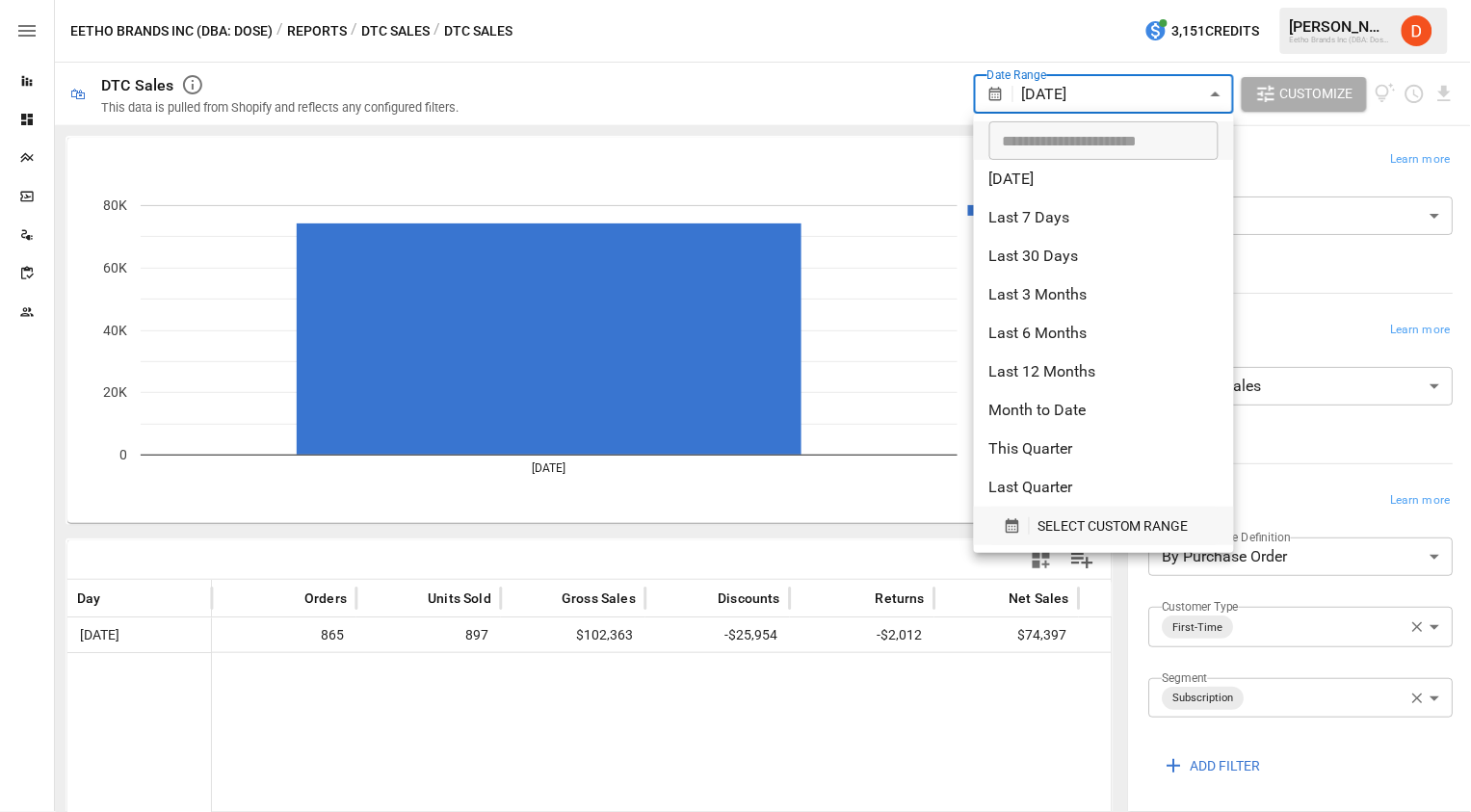 click 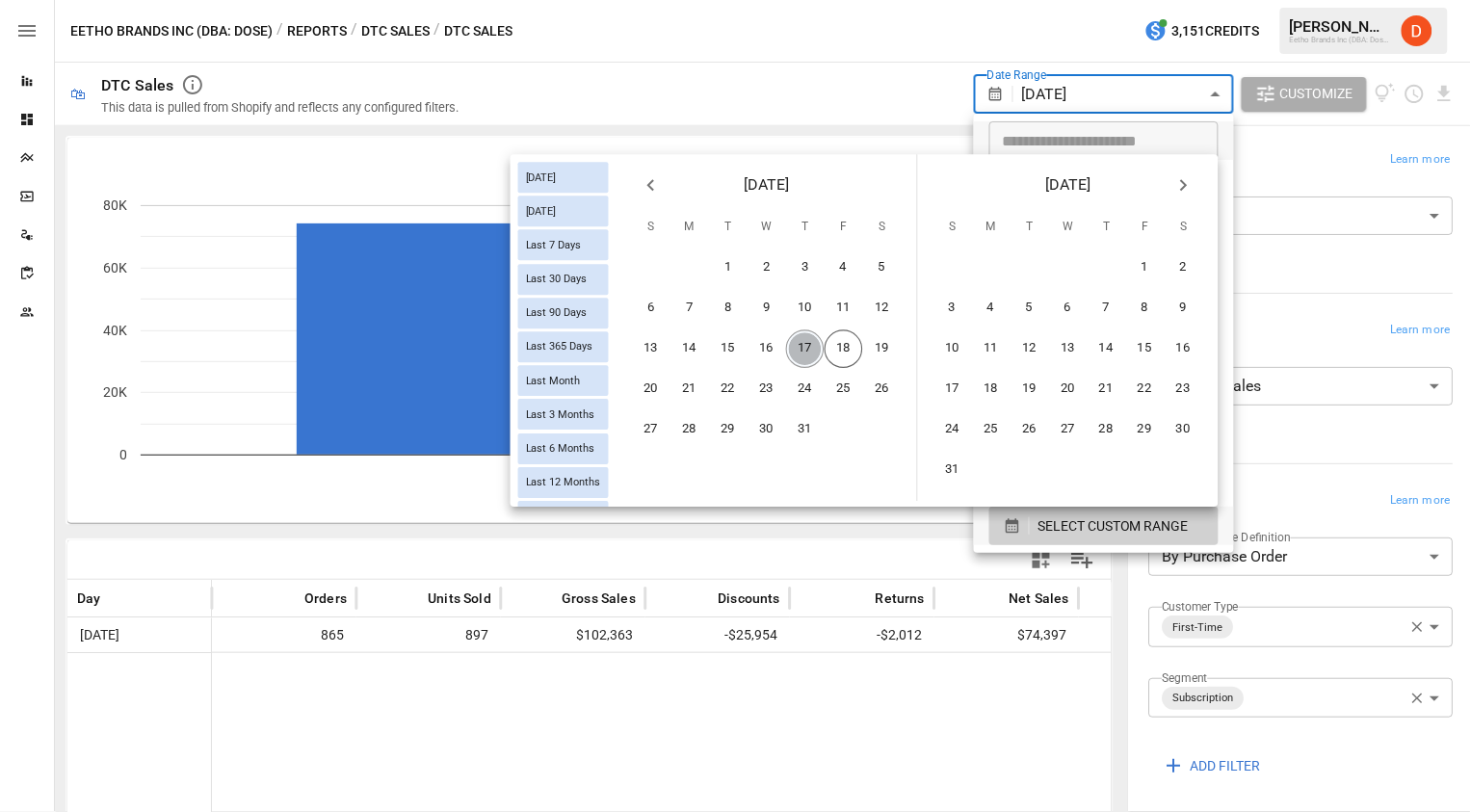 click on "17" at bounding box center [805, 350] 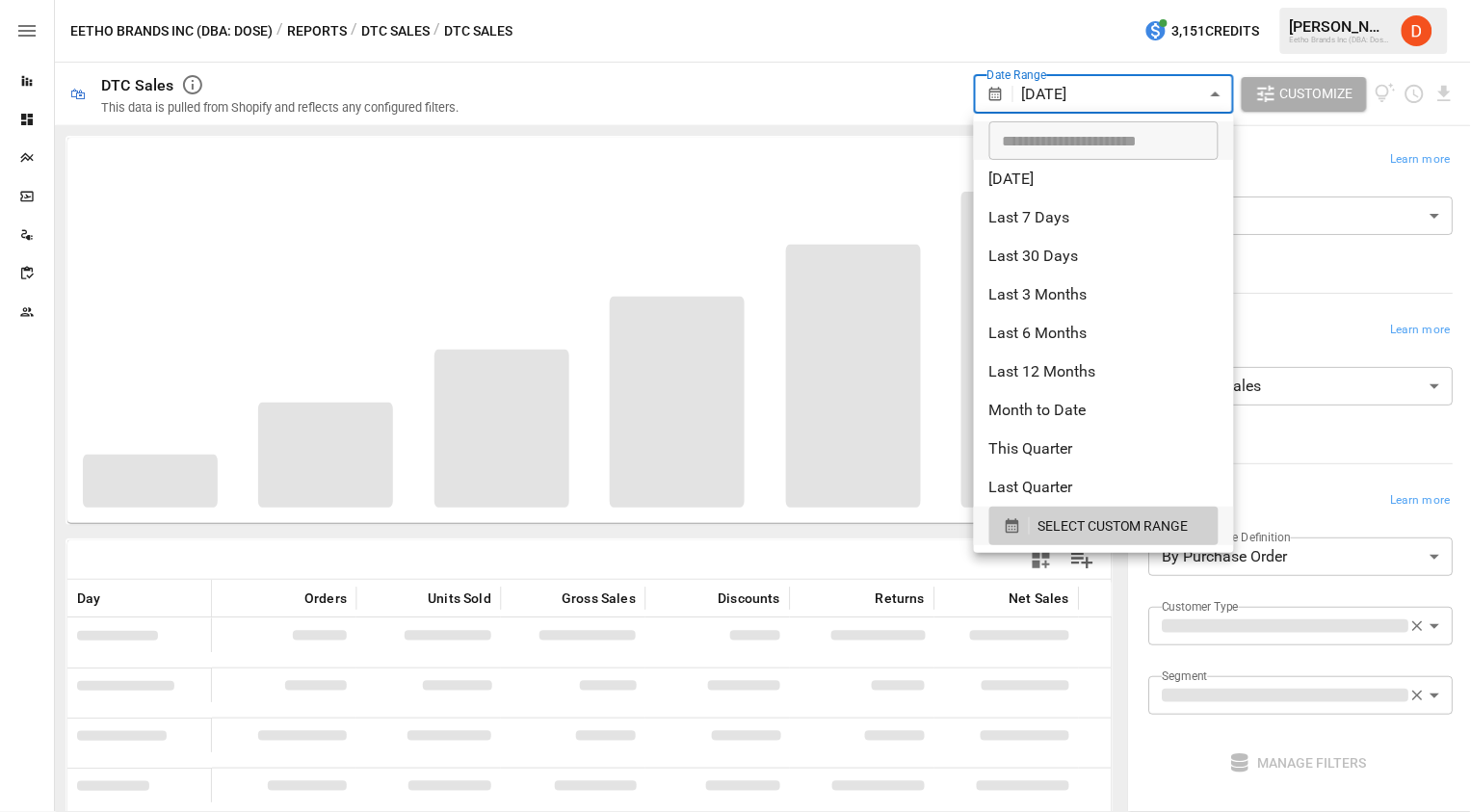 click at bounding box center (735, 406) 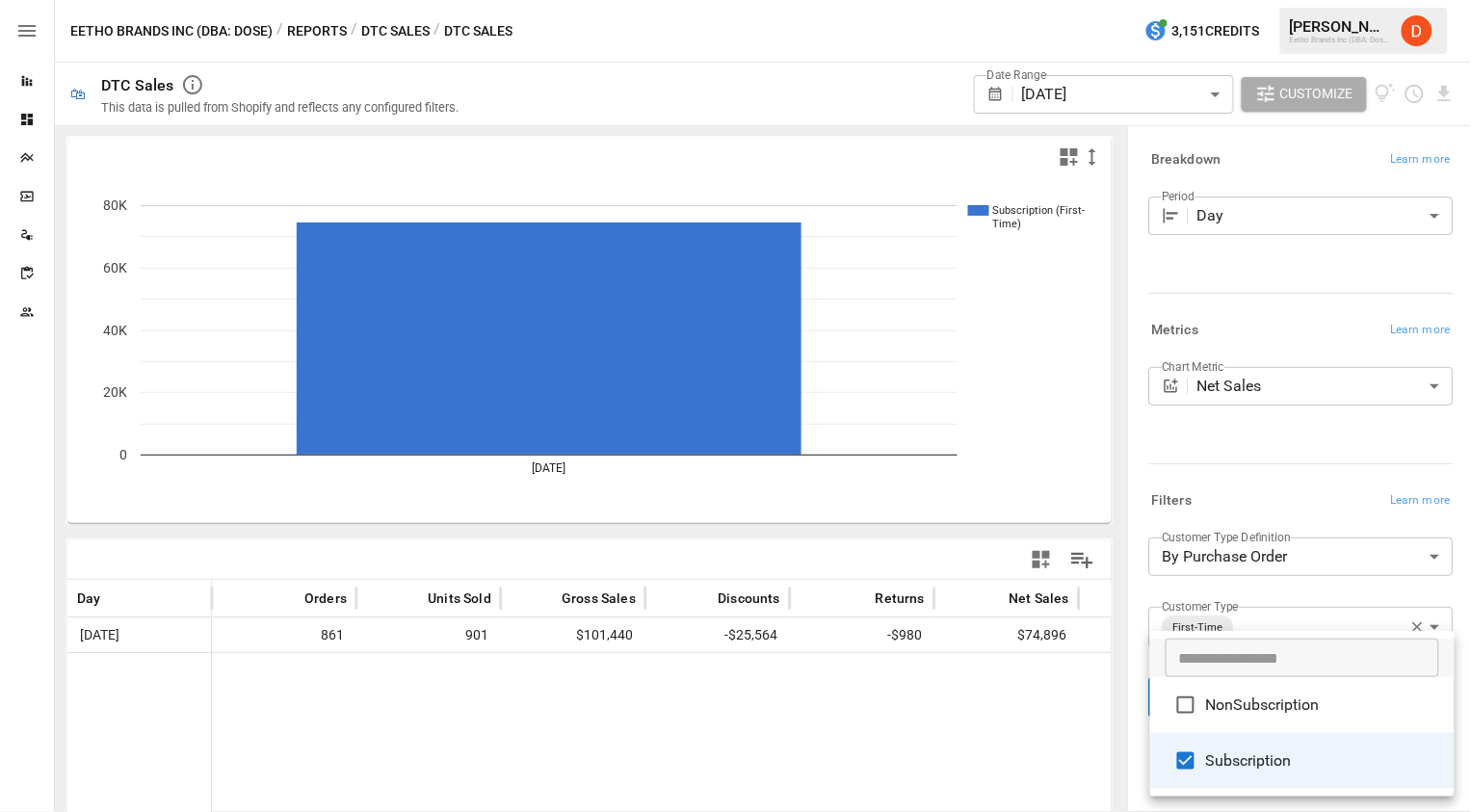 click on "**********" at bounding box center (735, 0) 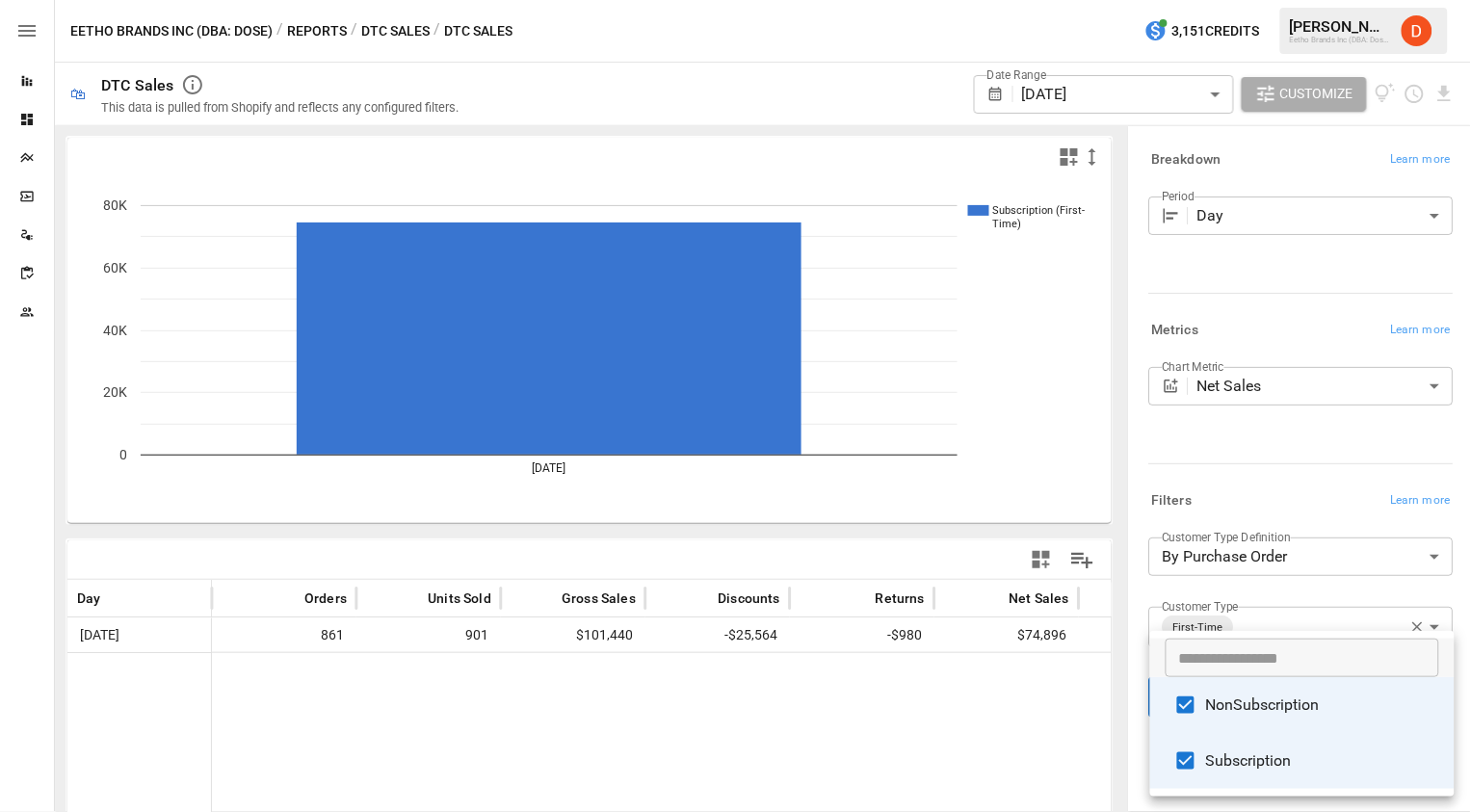 click on "Subscription" at bounding box center (1323, 761) 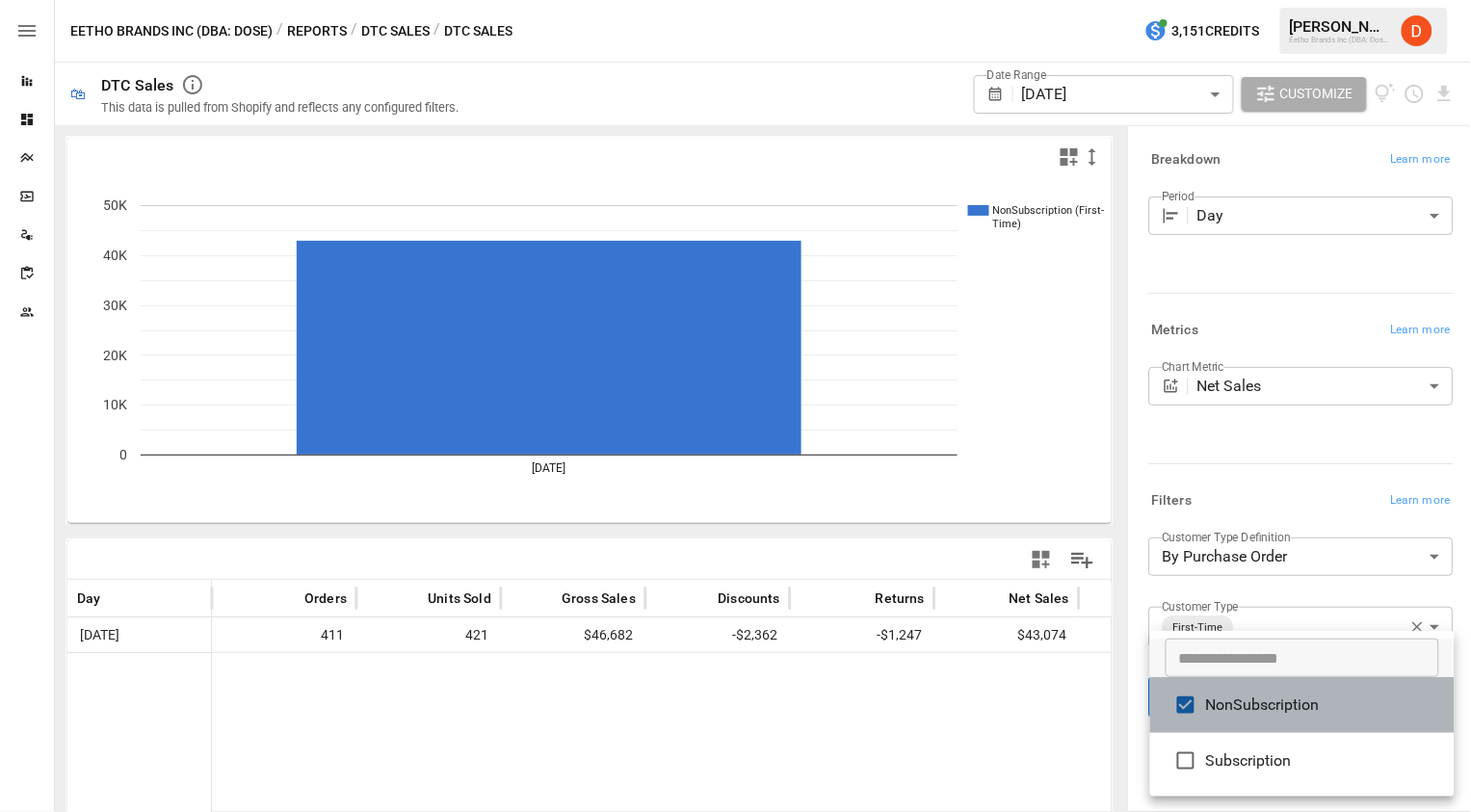 click on "NonSubscription" at bounding box center (1323, 705) 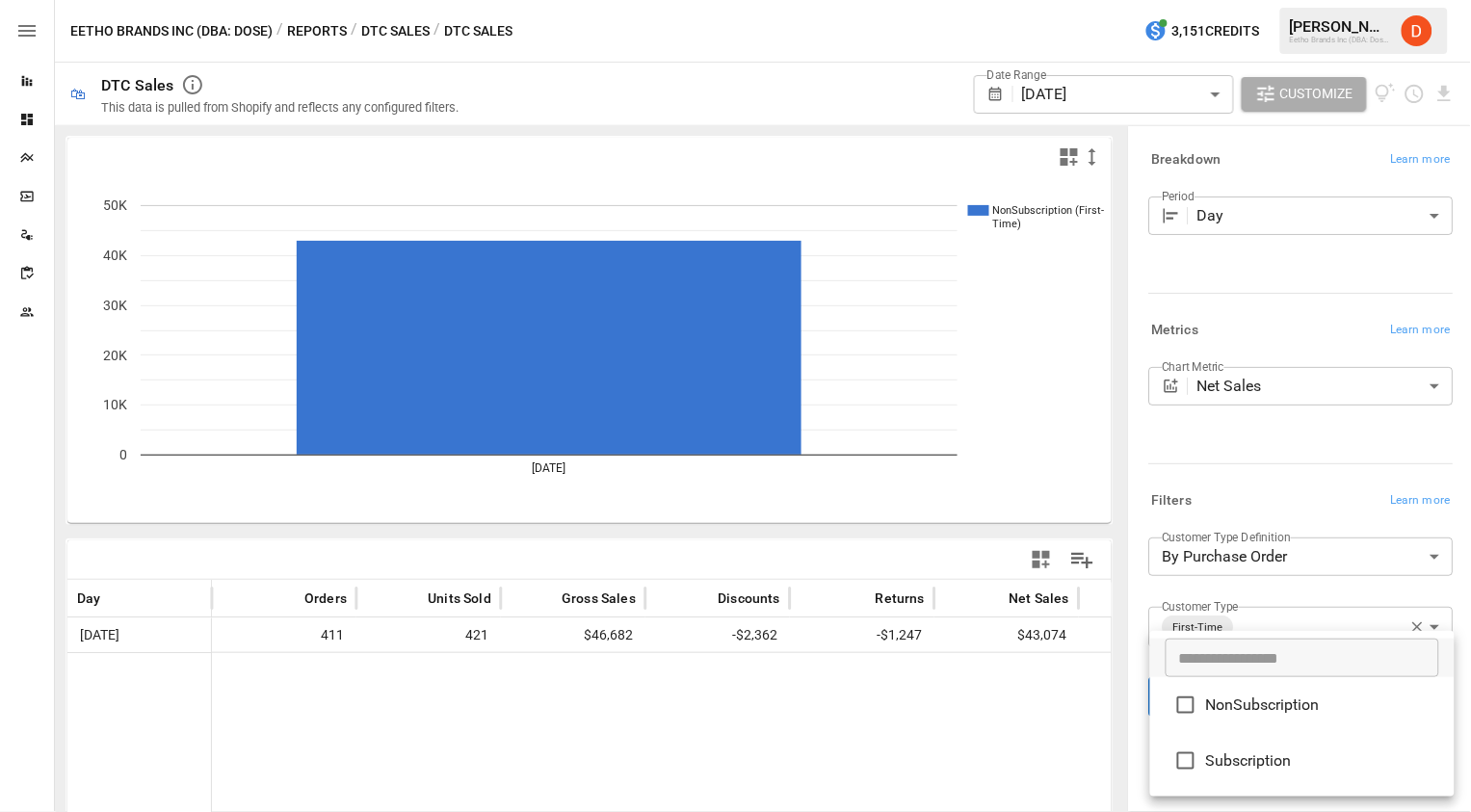 click on "Subscription" at bounding box center (1323, 761) 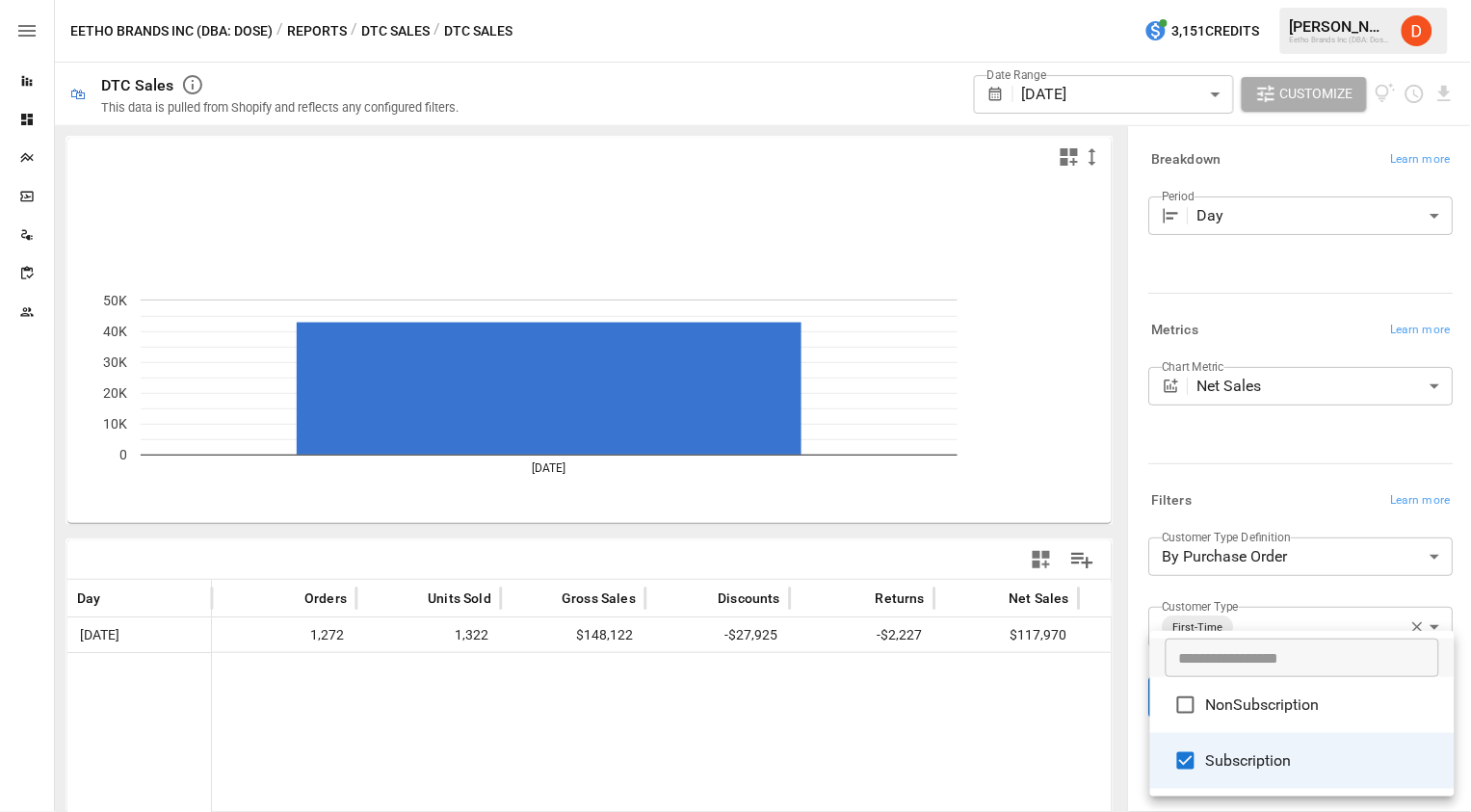 click at bounding box center (735, 406) 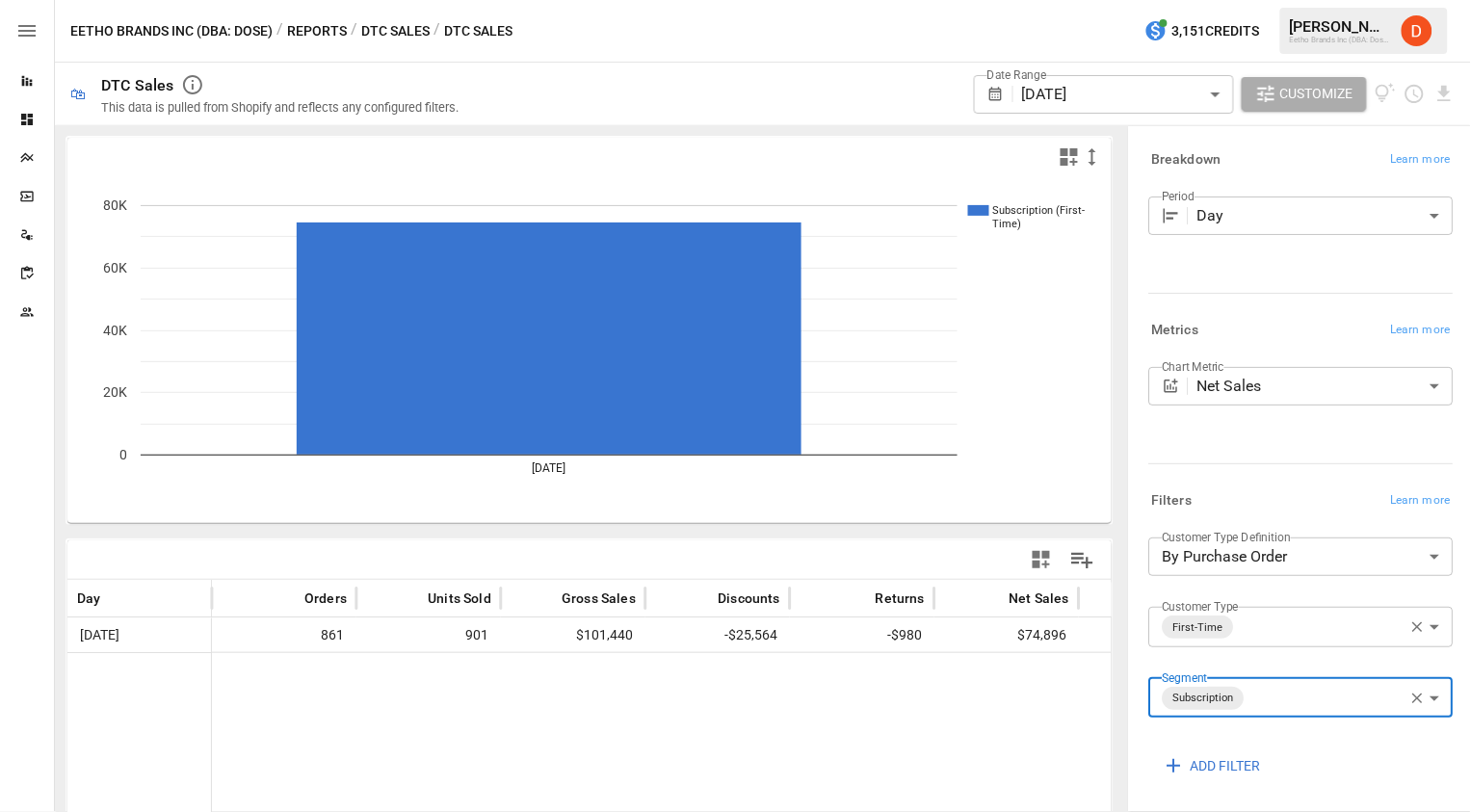 click on "**********" at bounding box center [735, 0] 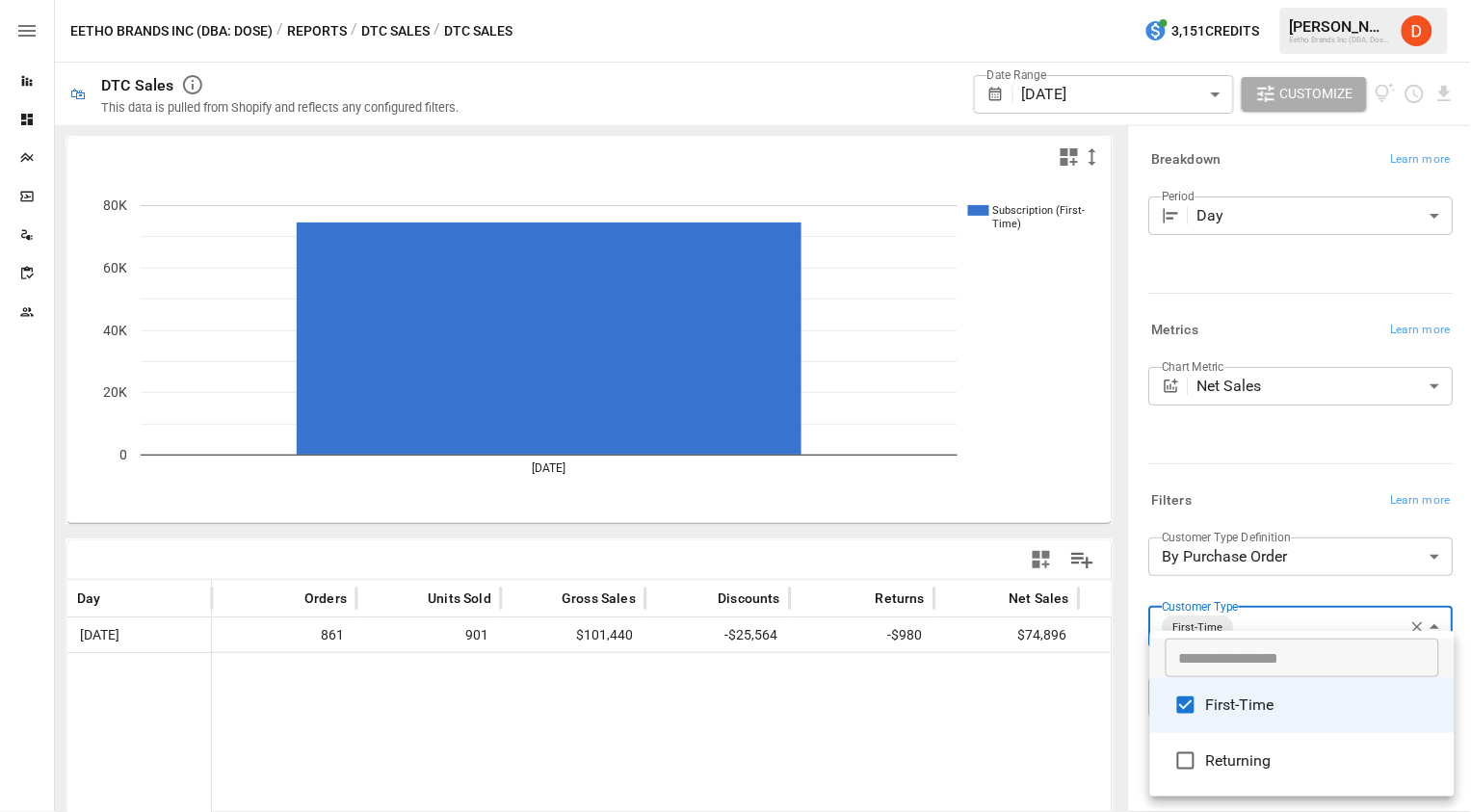 click on "Returning" at bounding box center [1323, 761] 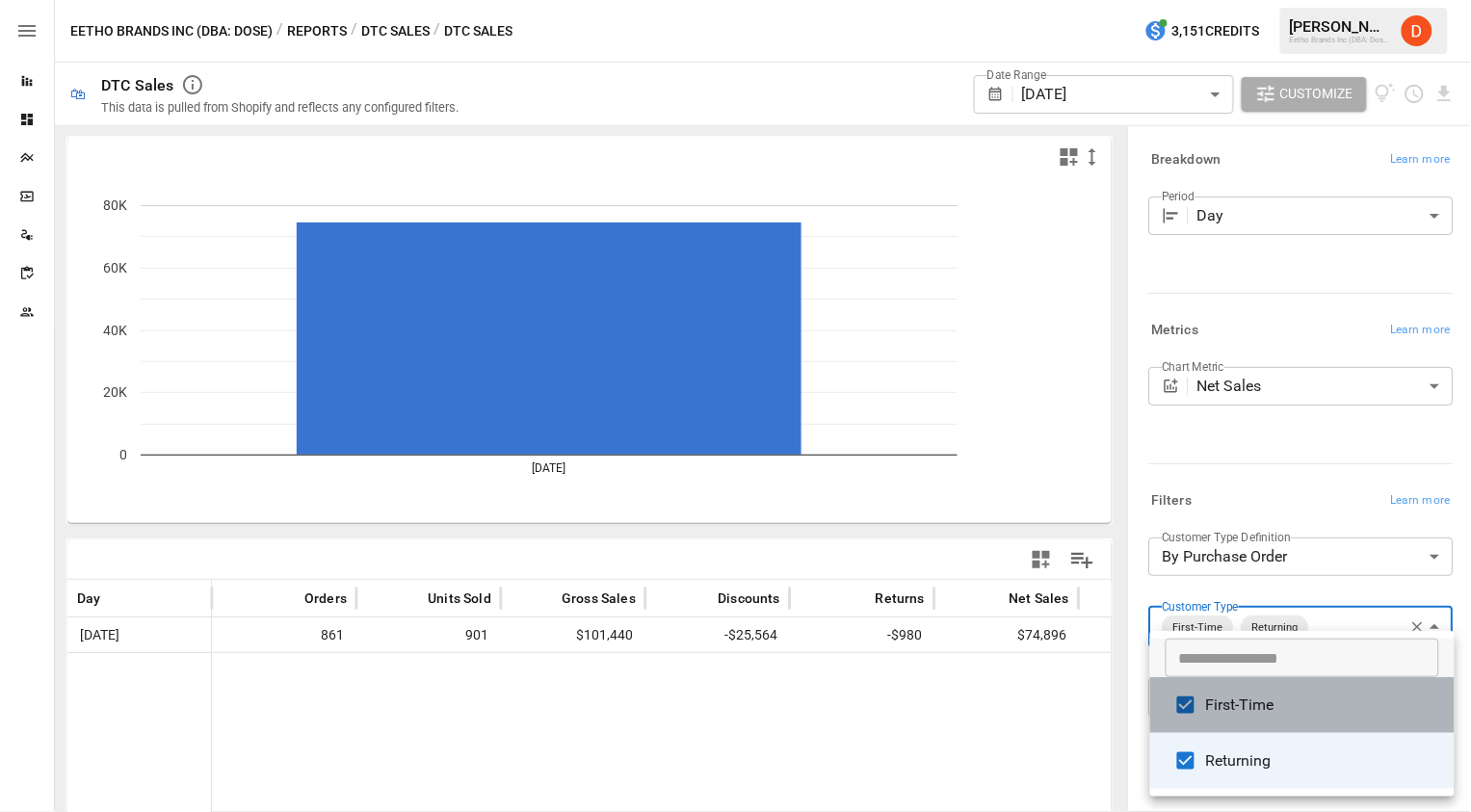 click on "First-Time" at bounding box center (1323, 705) 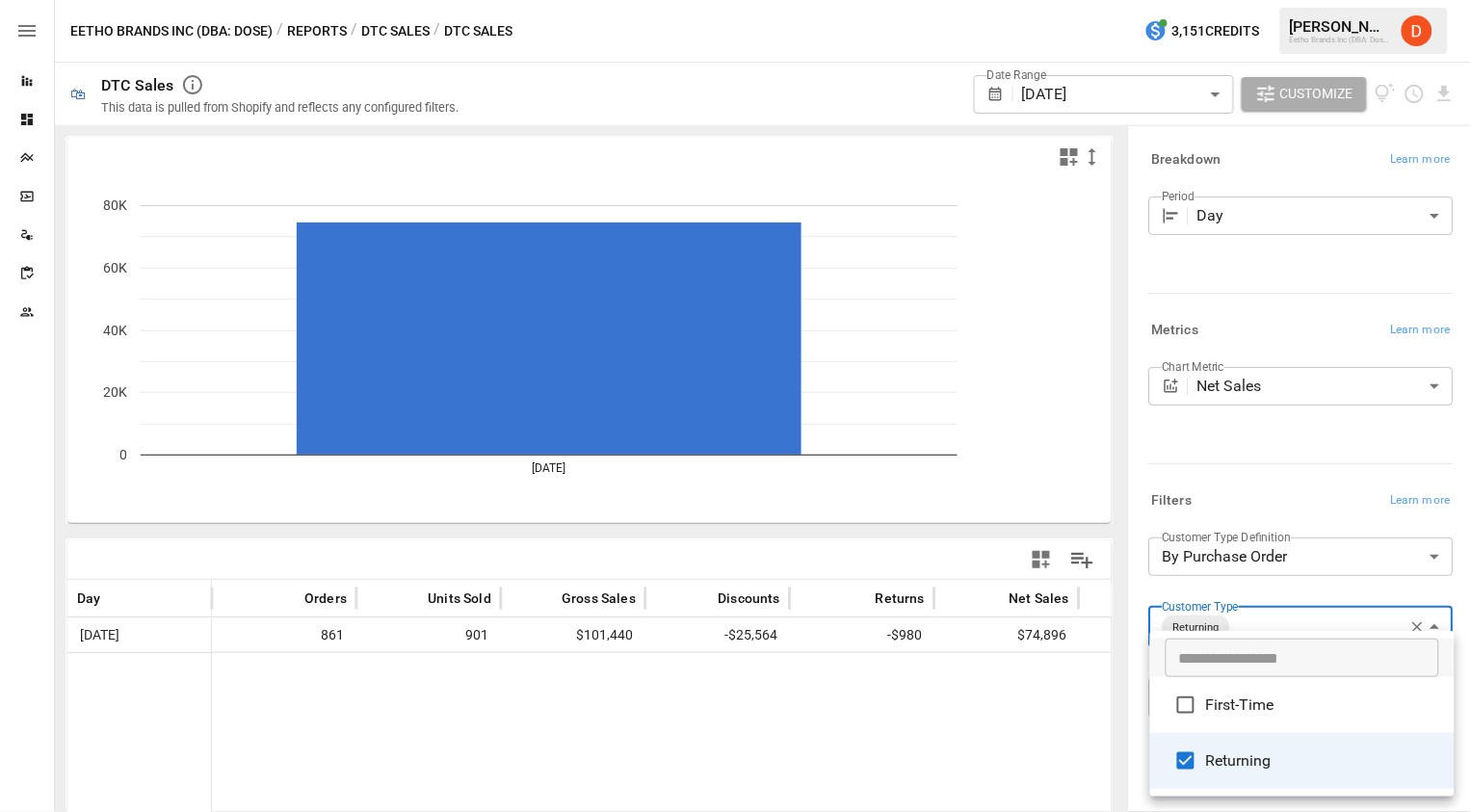 click at bounding box center (735, 406) 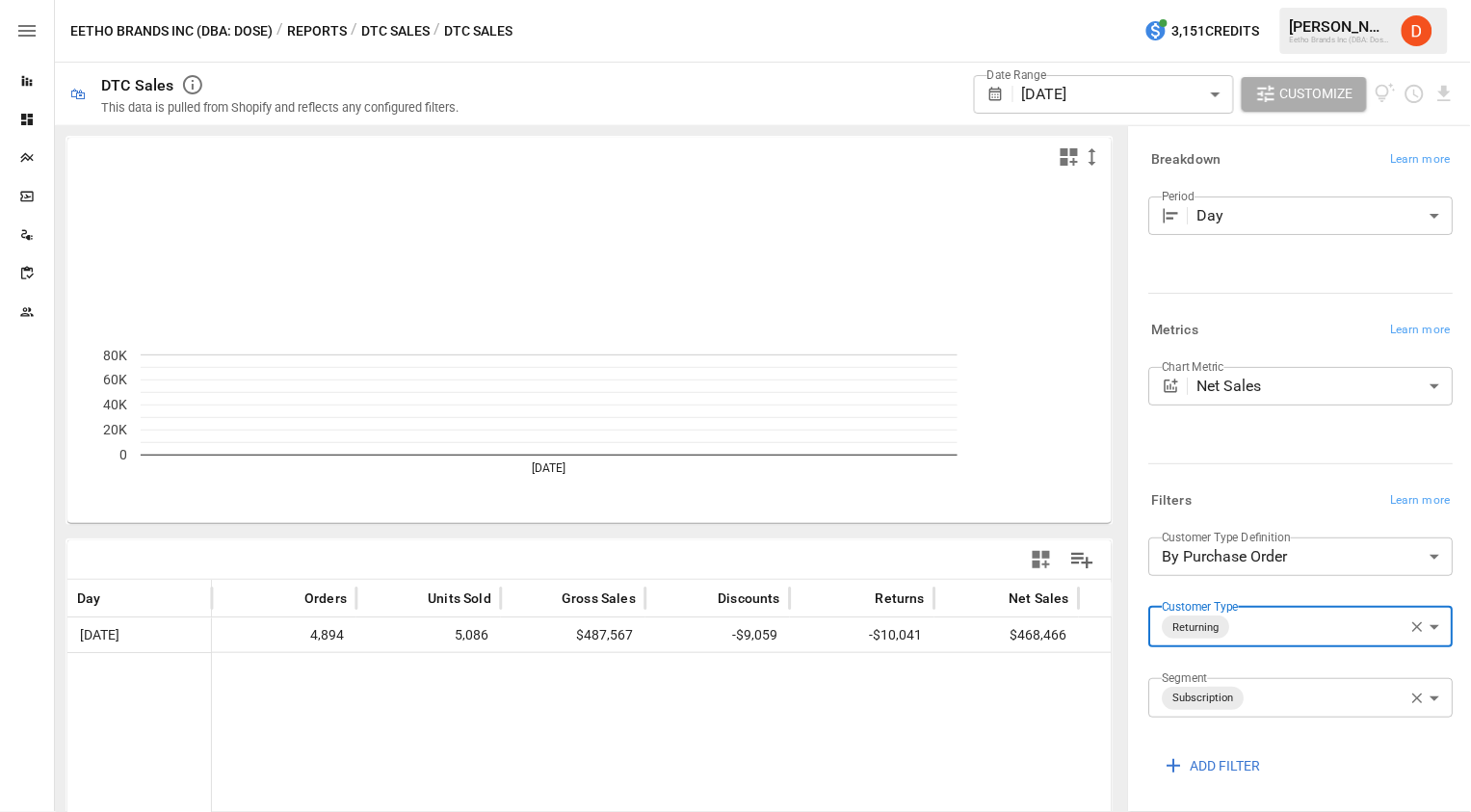 click on "**********" at bounding box center [735, 0] 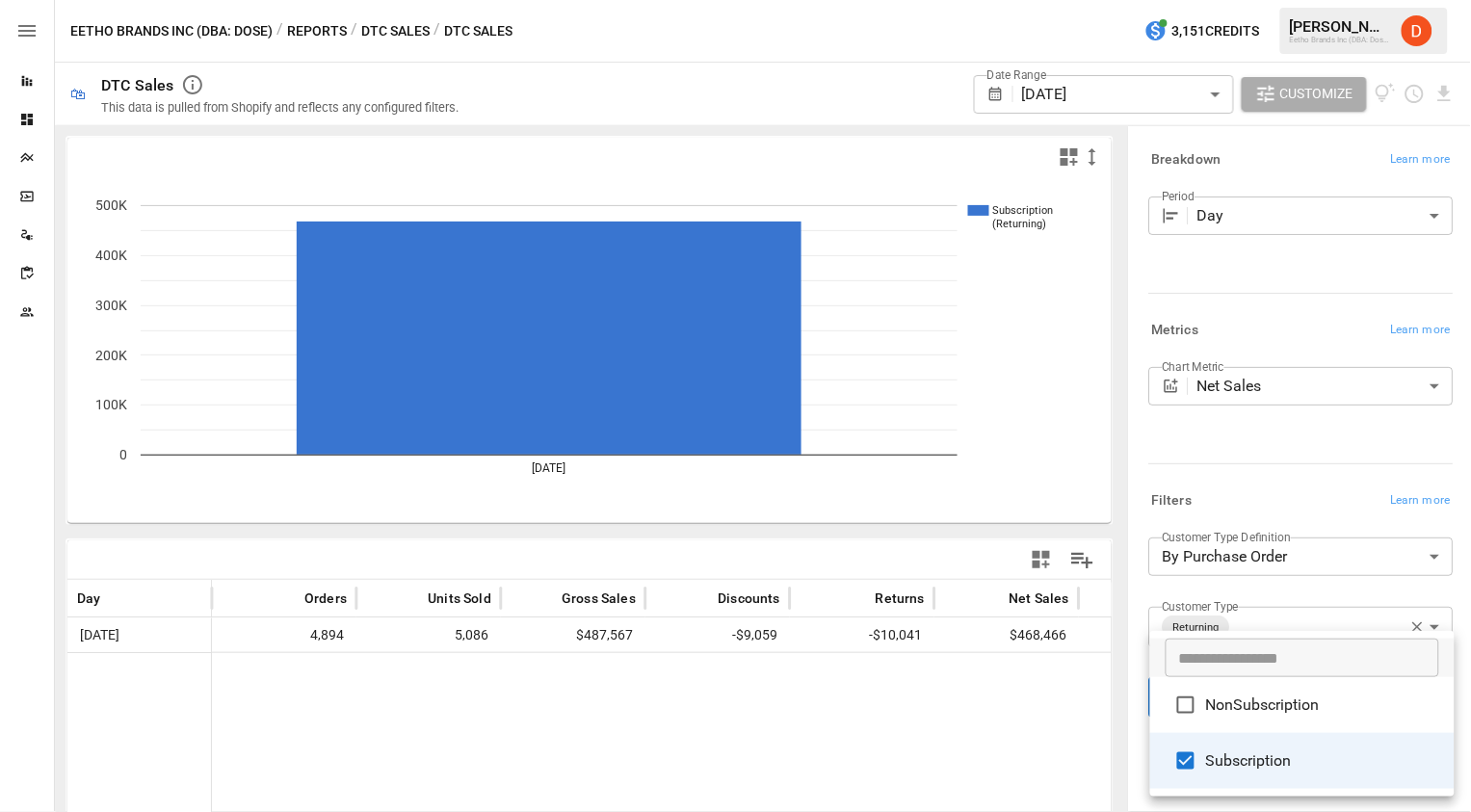 click on "NonSubscription" at bounding box center (1323, 705) 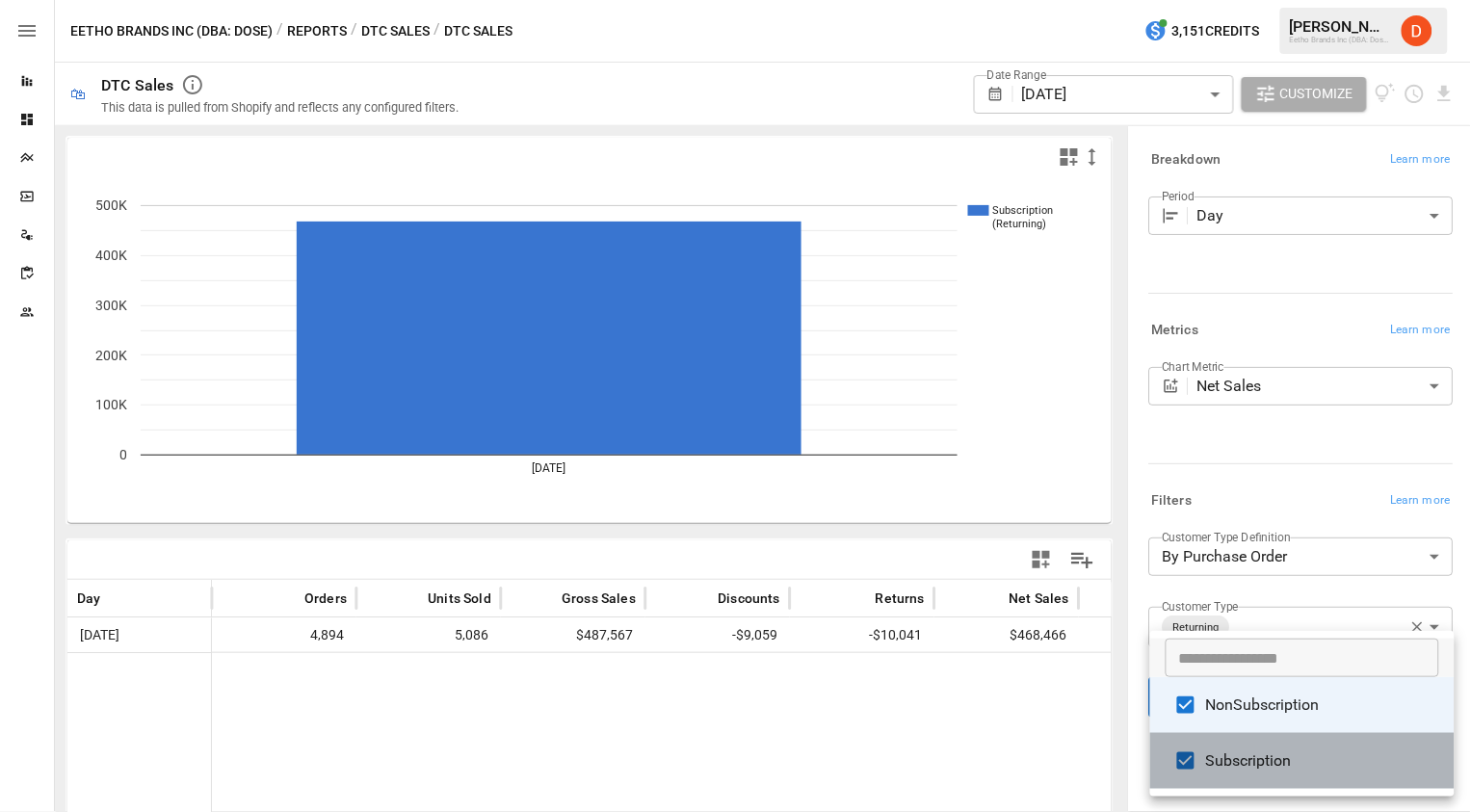 click on "Subscription" at bounding box center (1302, 761) 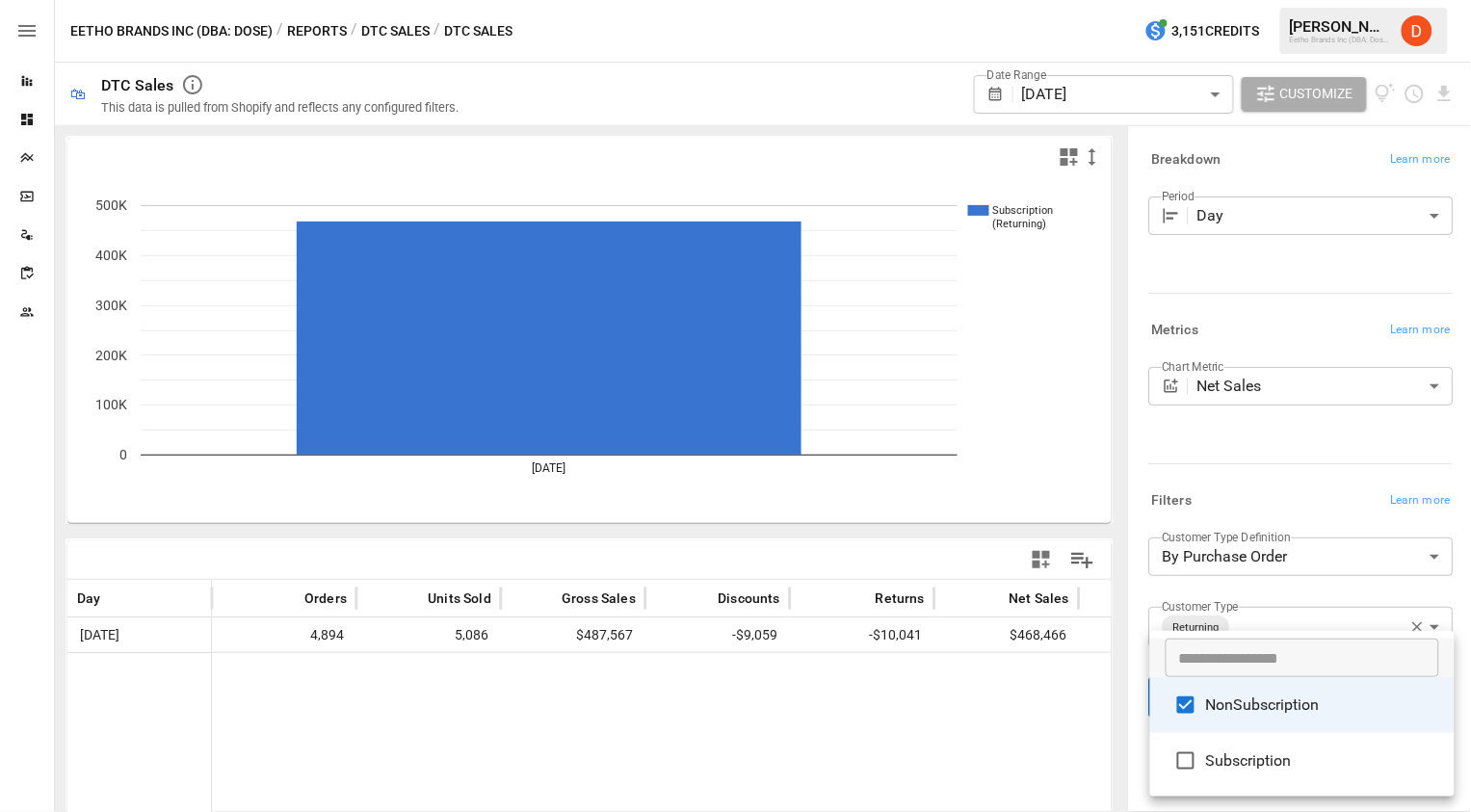click at bounding box center (735, 406) 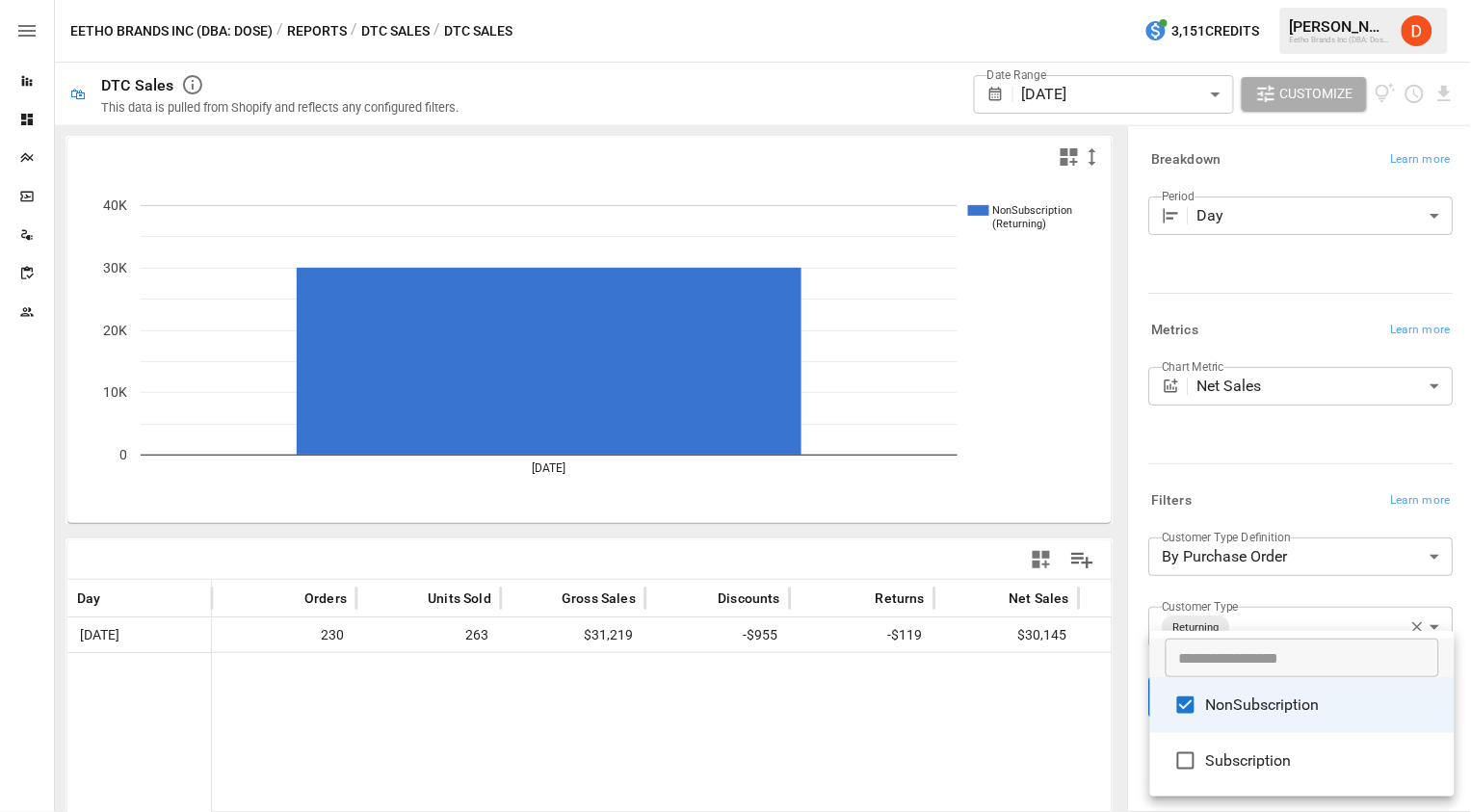 click on "**********" at bounding box center (735, 0) 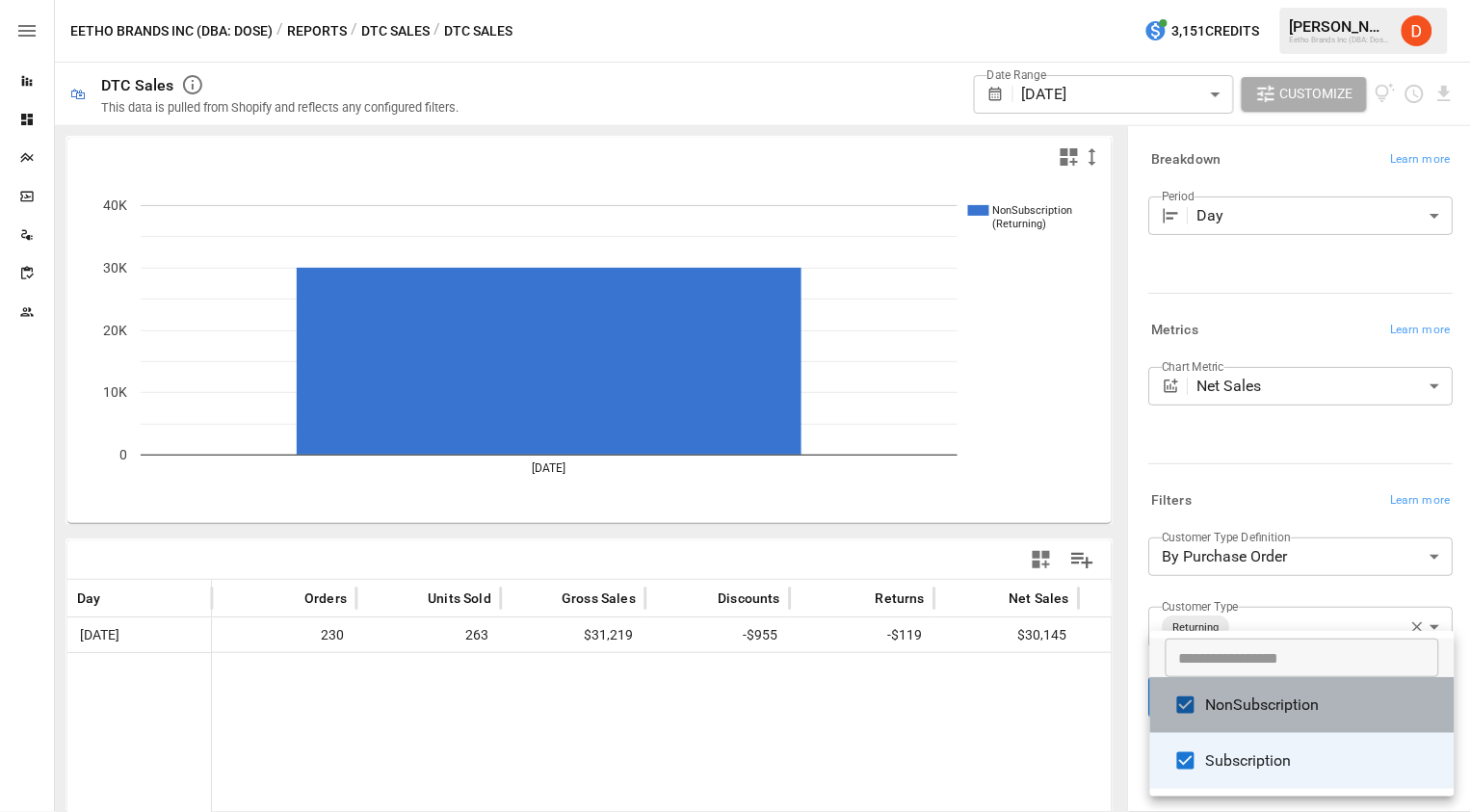 click on "NonSubscription" at bounding box center [1323, 705] 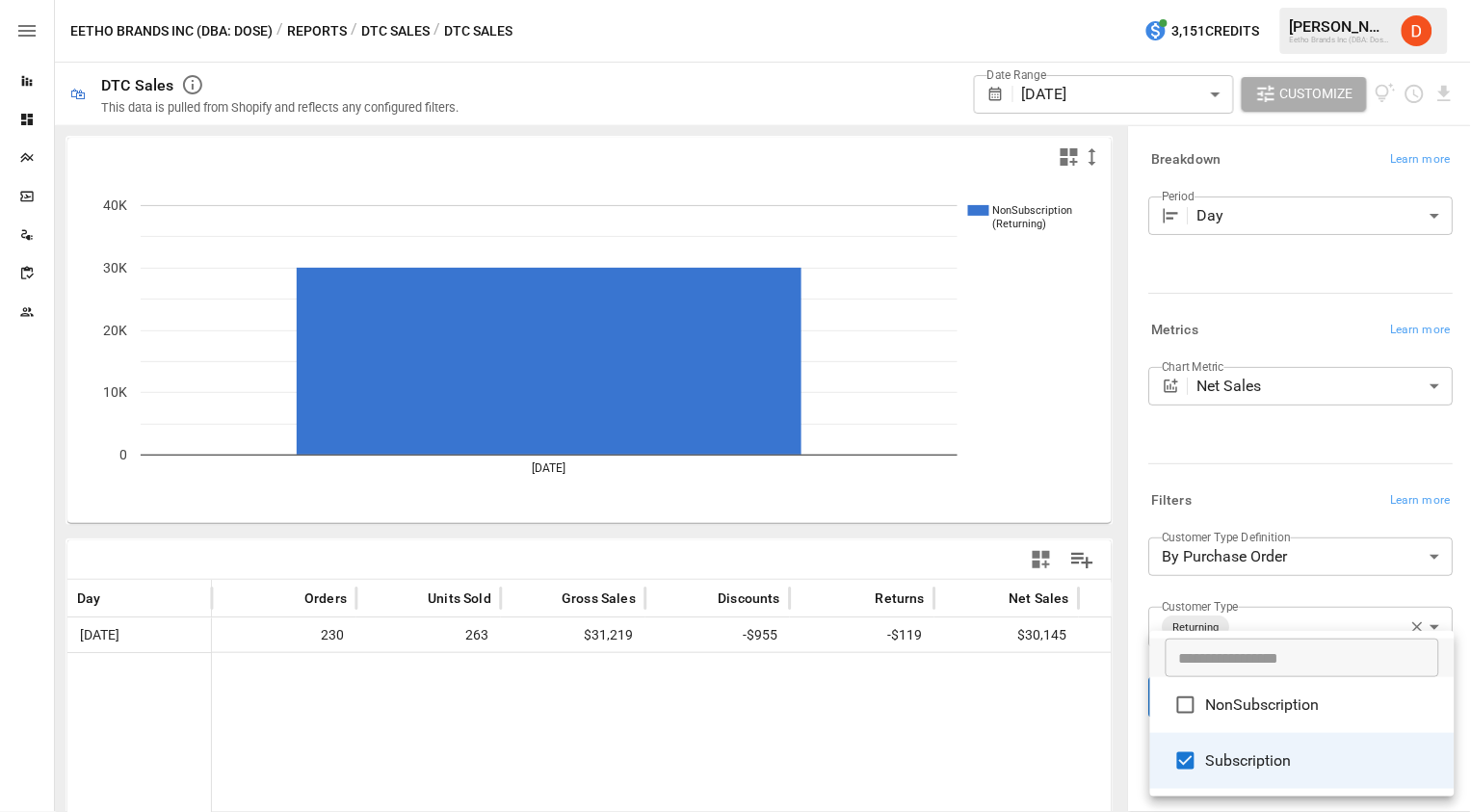 click at bounding box center (735, 406) 